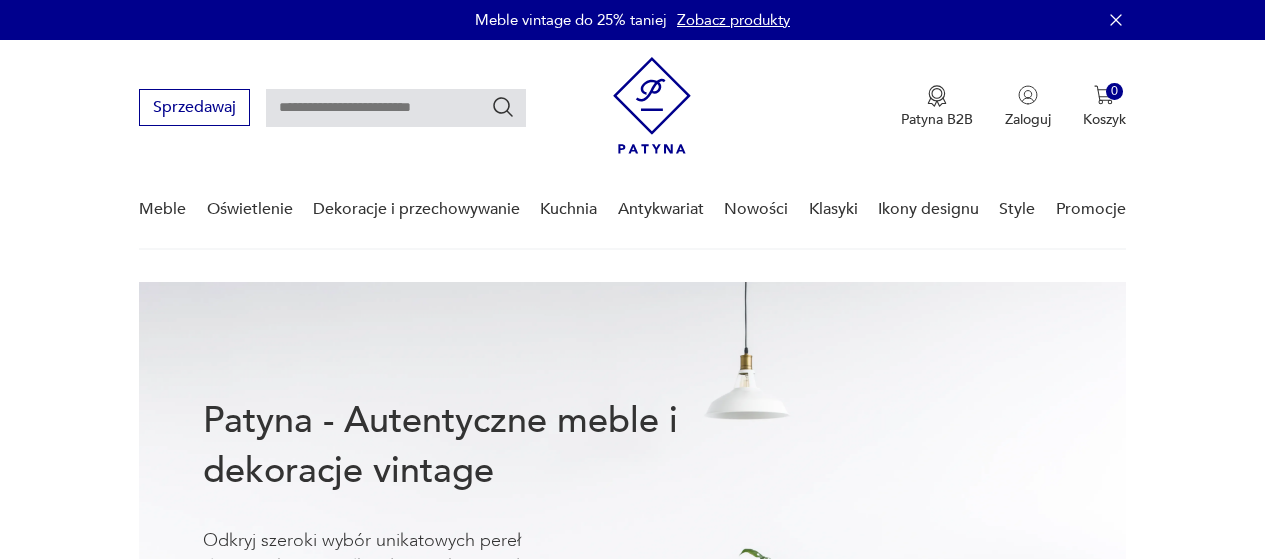 scroll, scrollTop: 0, scrollLeft: 0, axis: both 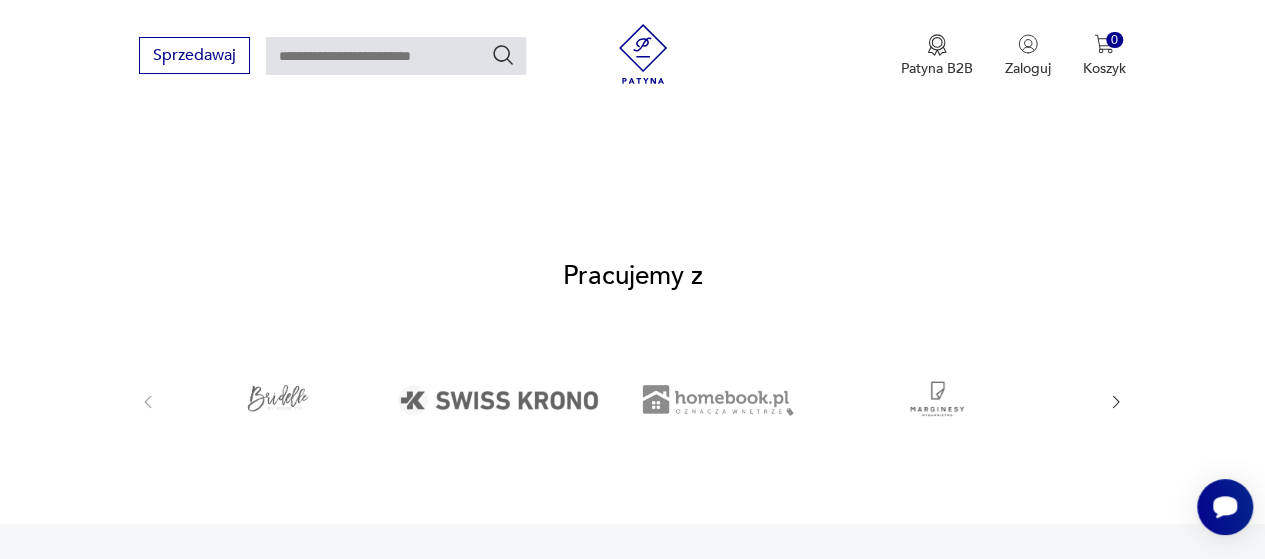 click on "Pracujemy z" at bounding box center (632, 359) 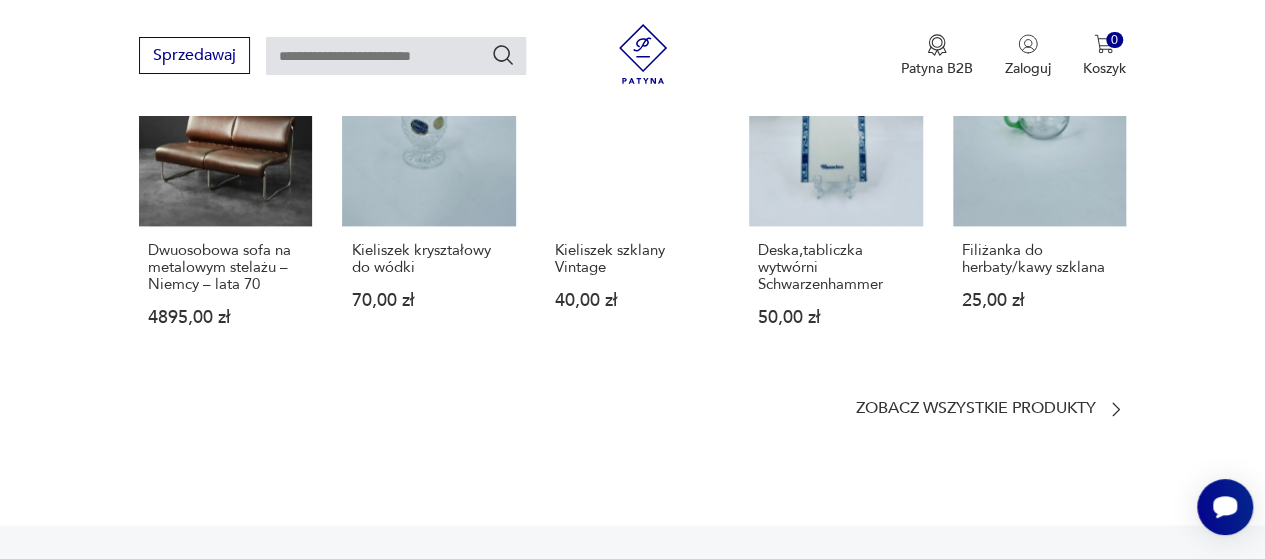 scroll, scrollTop: 1375, scrollLeft: 0, axis: vertical 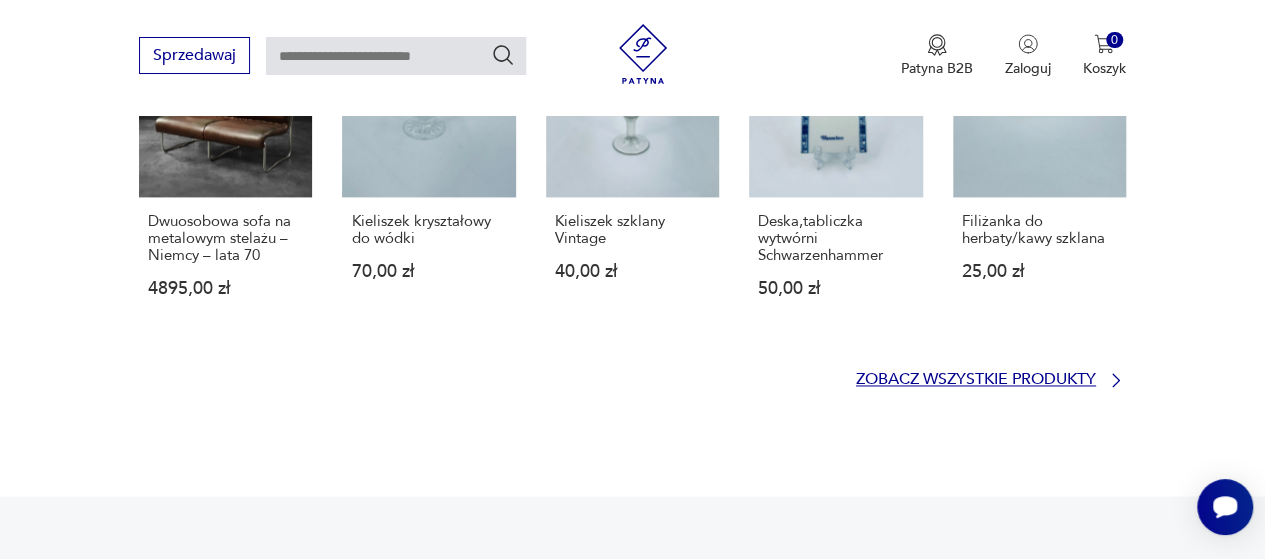 click on "Zobacz wszystkie produkty" at bounding box center [976, 379] 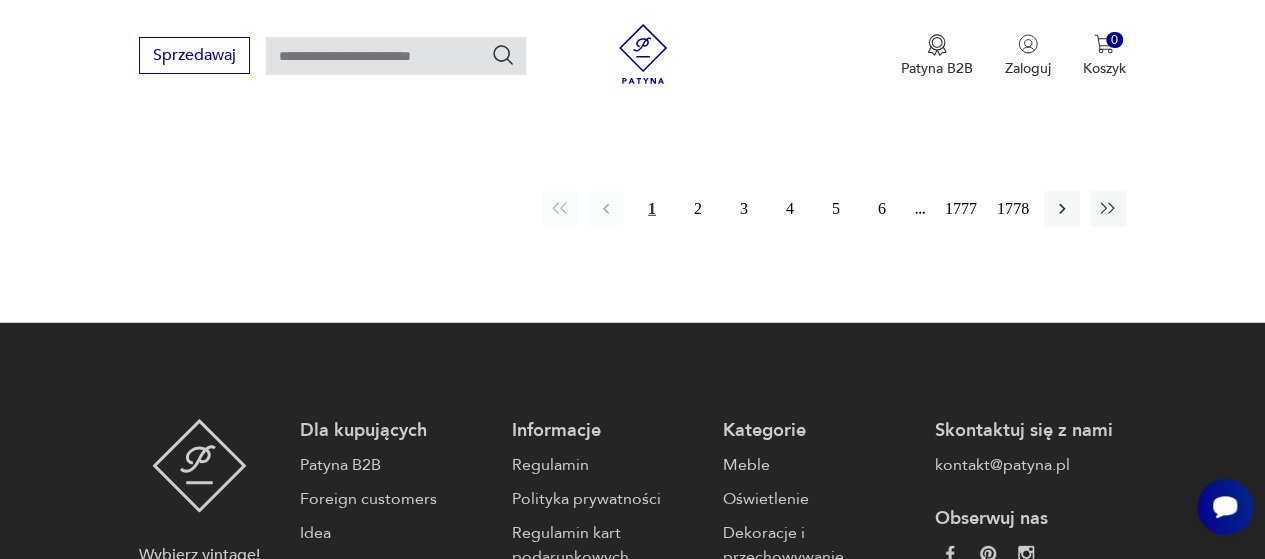 scroll, scrollTop: 2724, scrollLeft: 0, axis: vertical 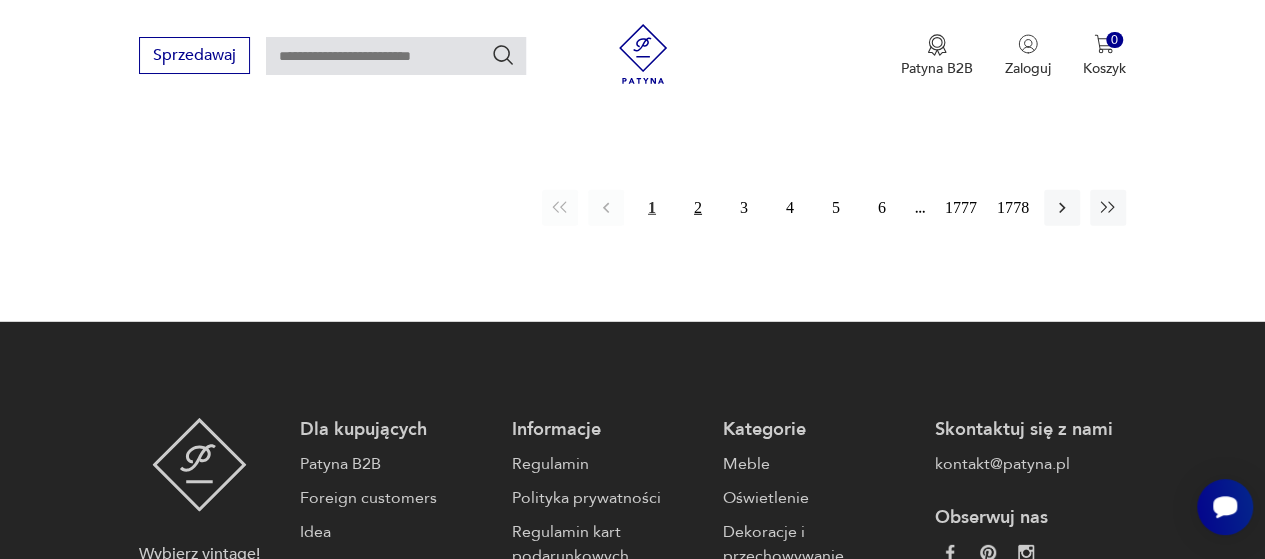 click on "2" at bounding box center [698, 208] 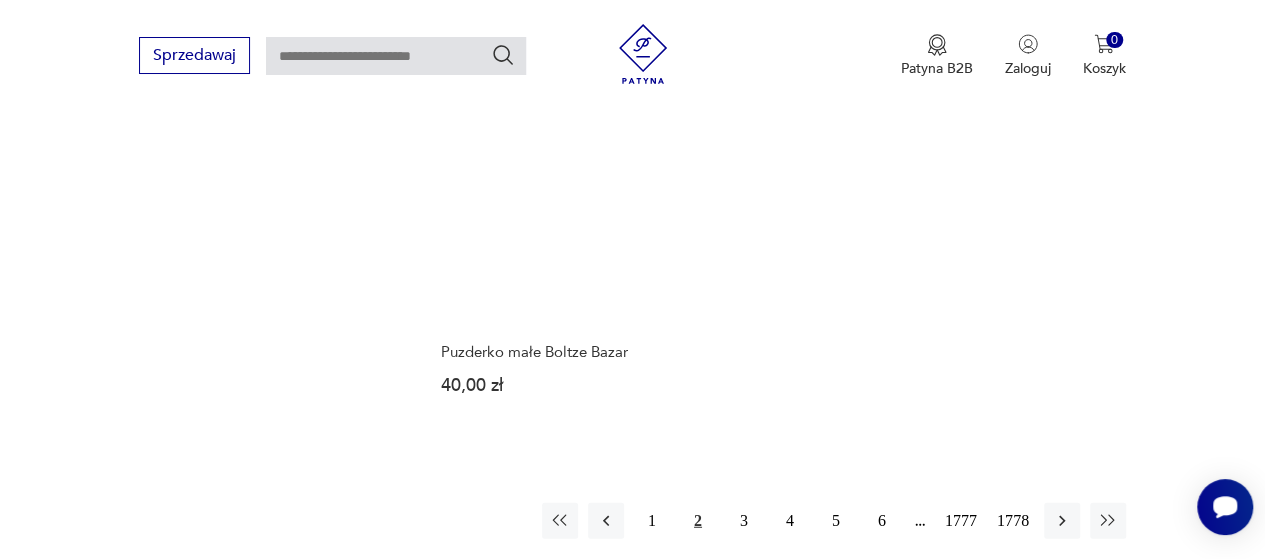 scroll, scrollTop: 2400, scrollLeft: 0, axis: vertical 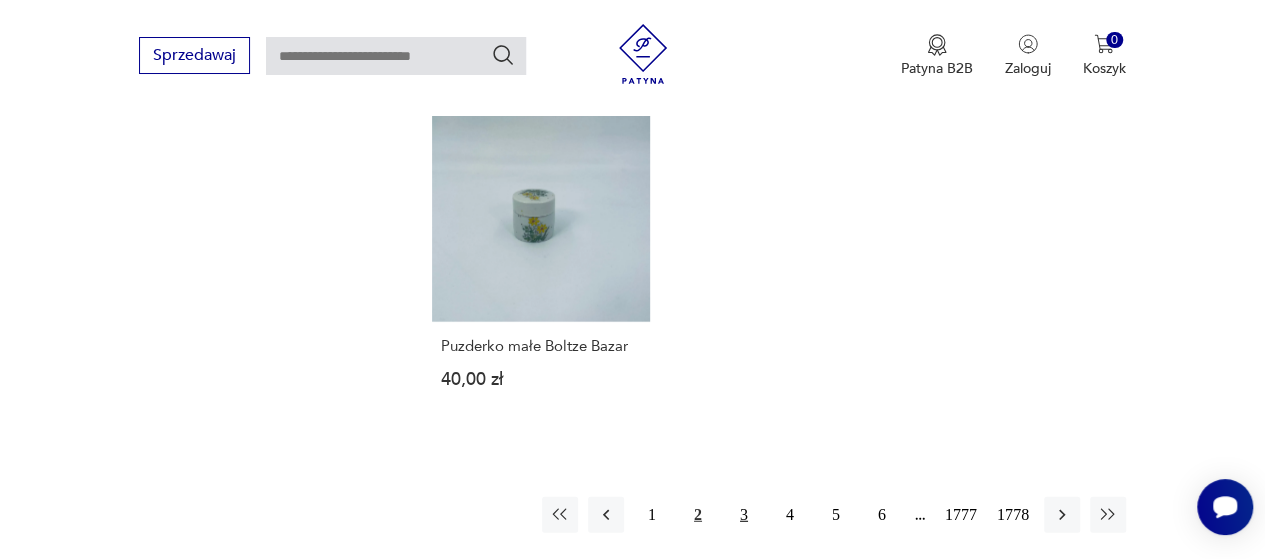 click on "3" at bounding box center (744, 515) 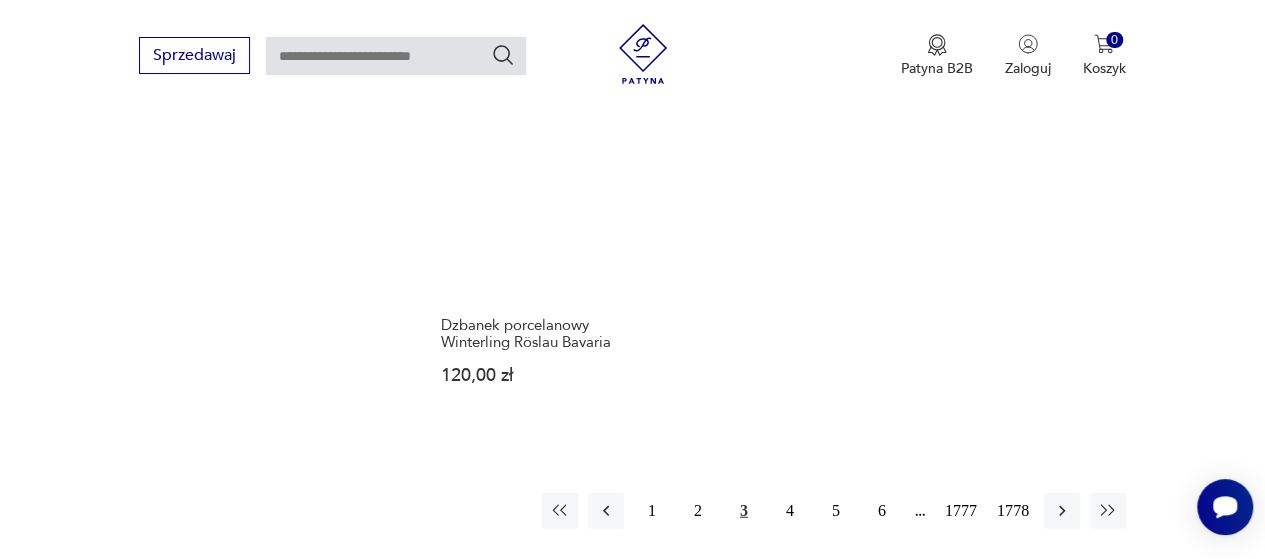 scroll, scrollTop: 2534, scrollLeft: 0, axis: vertical 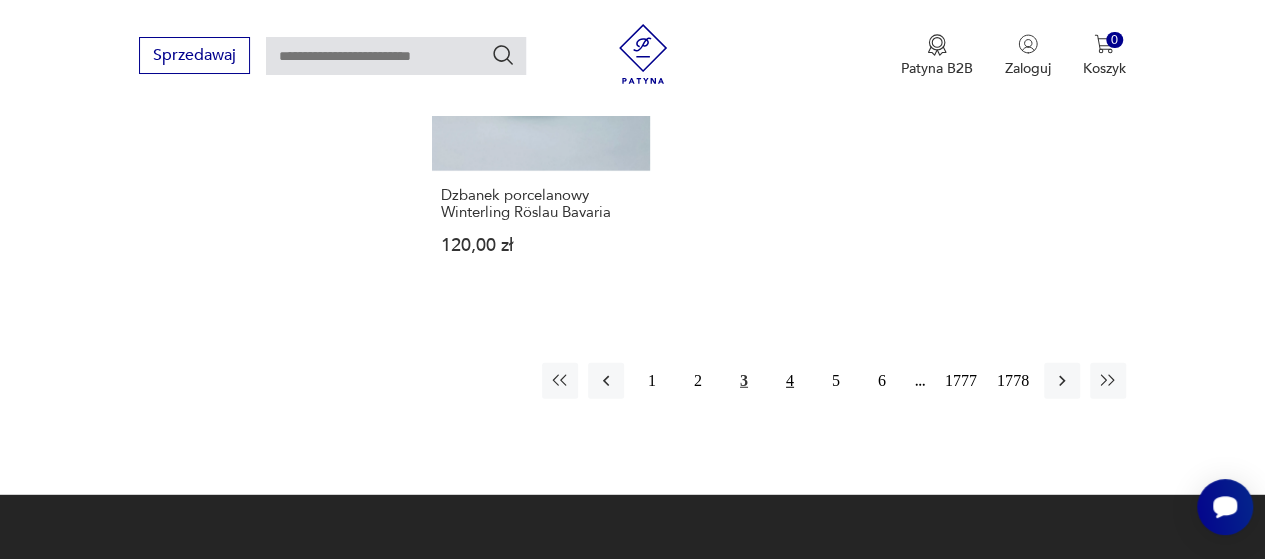 click on "4" at bounding box center [790, 381] 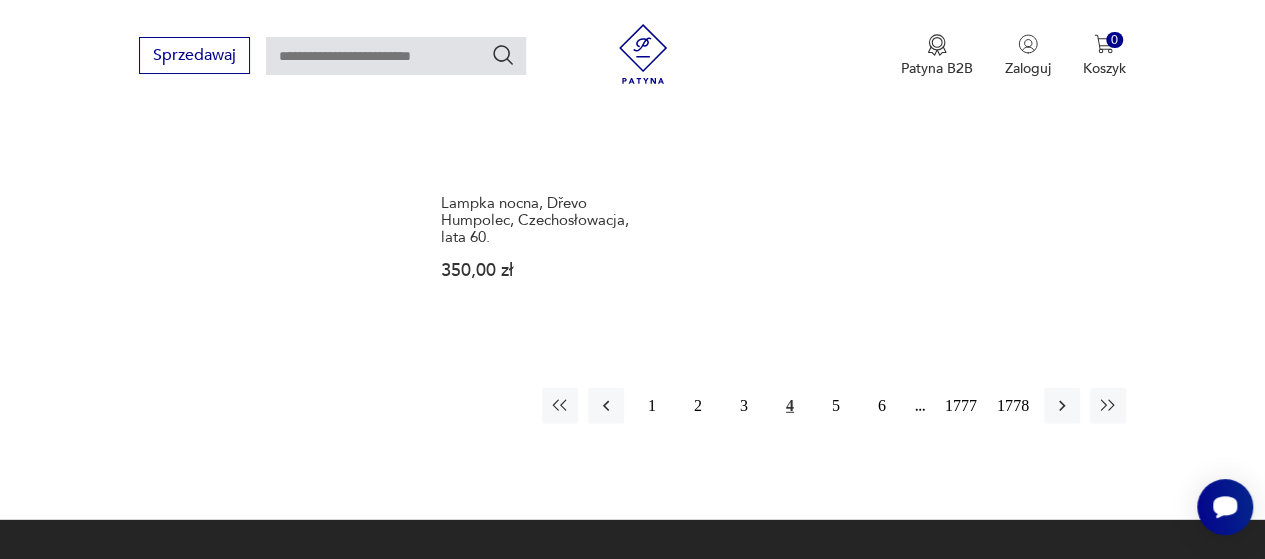 scroll, scrollTop: 2594, scrollLeft: 0, axis: vertical 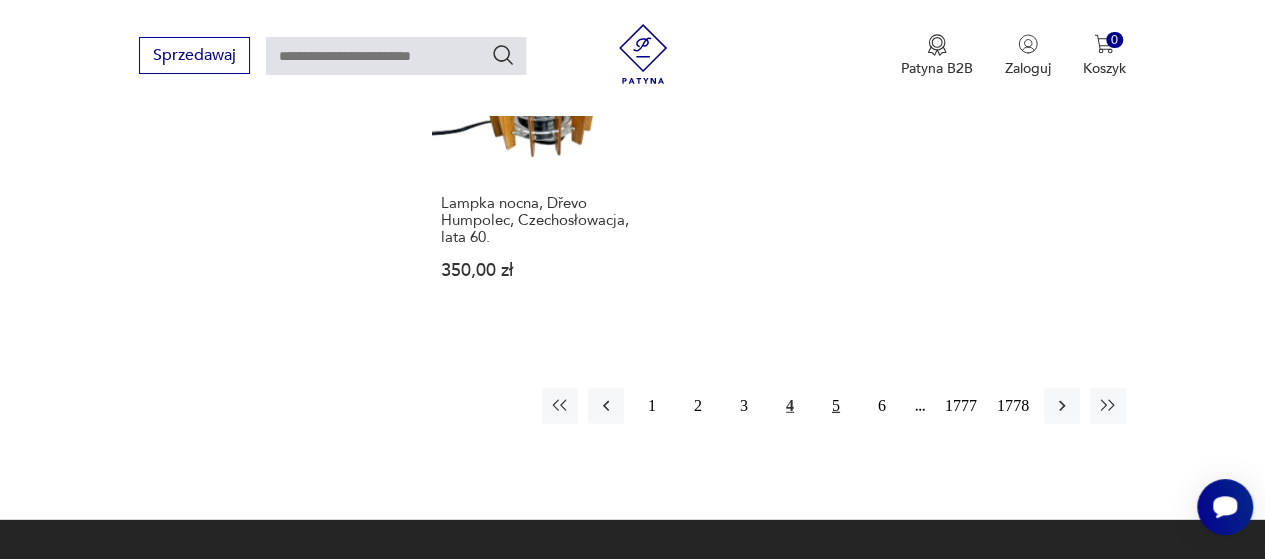 click on "5" at bounding box center [836, 406] 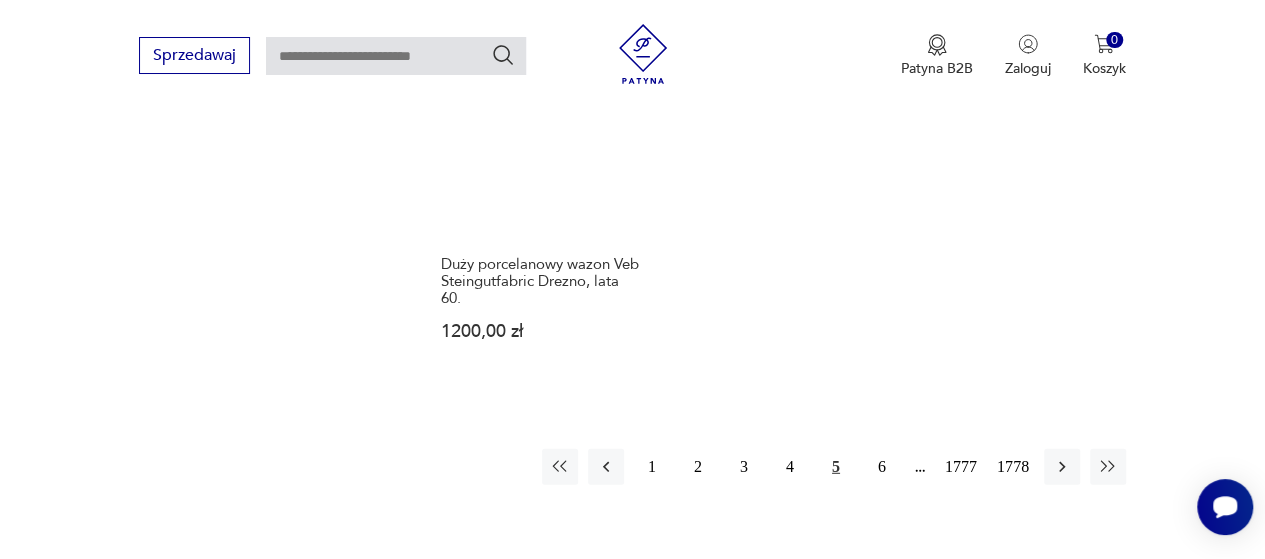 scroll, scrollTop: 2554, scrollLeft: 0, axis: vertical 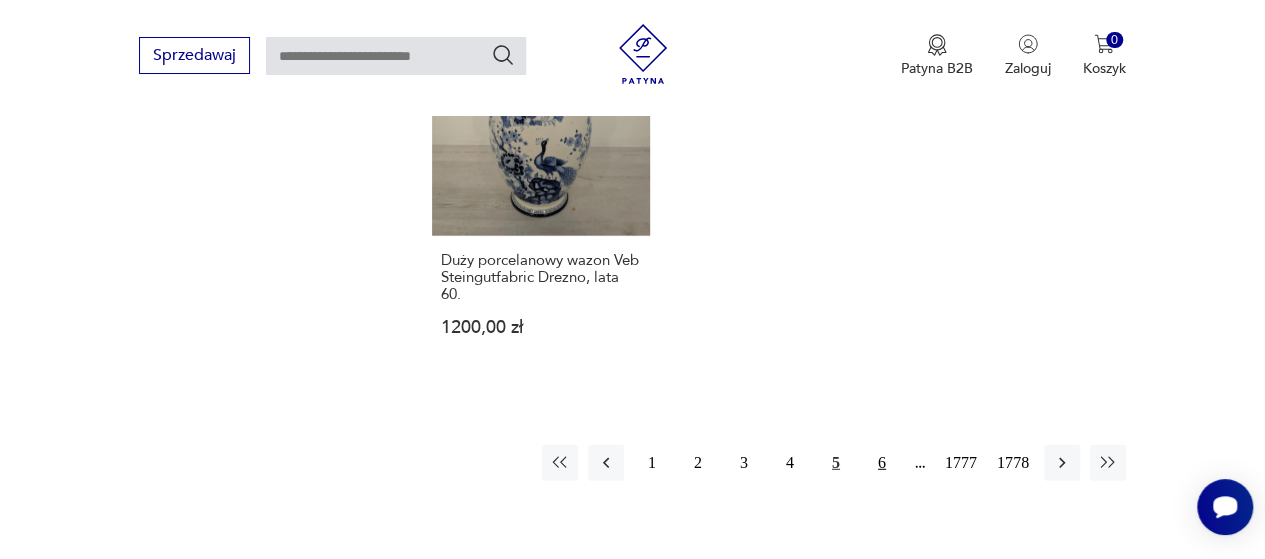 click on "6" at bounding box center [882, 463] 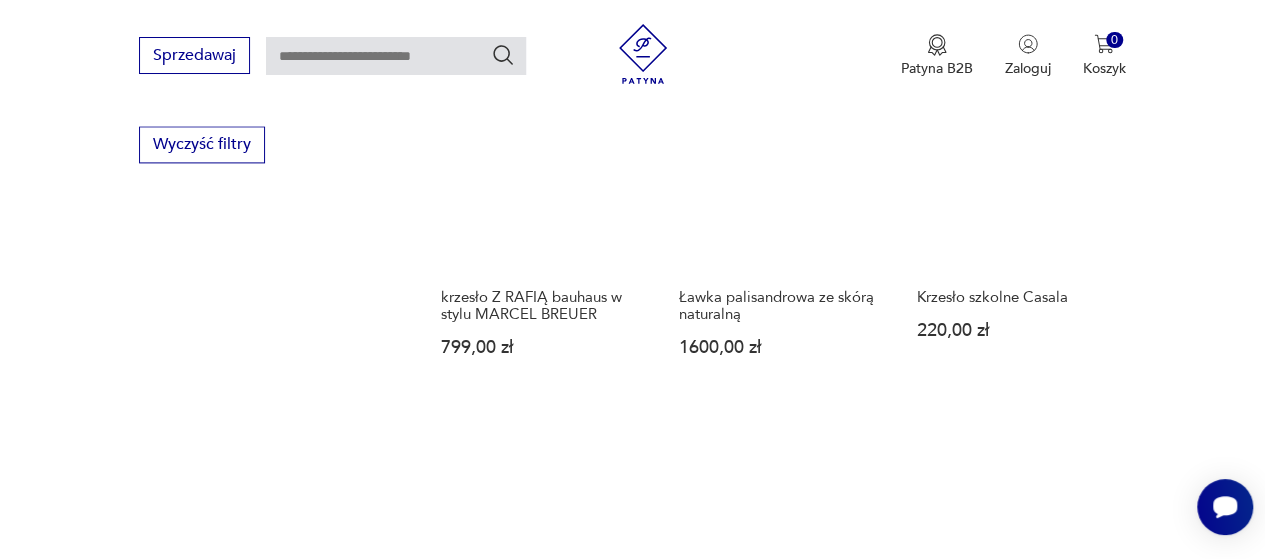 scroll, scrollTop: 1628, scrollLeft: 0, axis: vertical 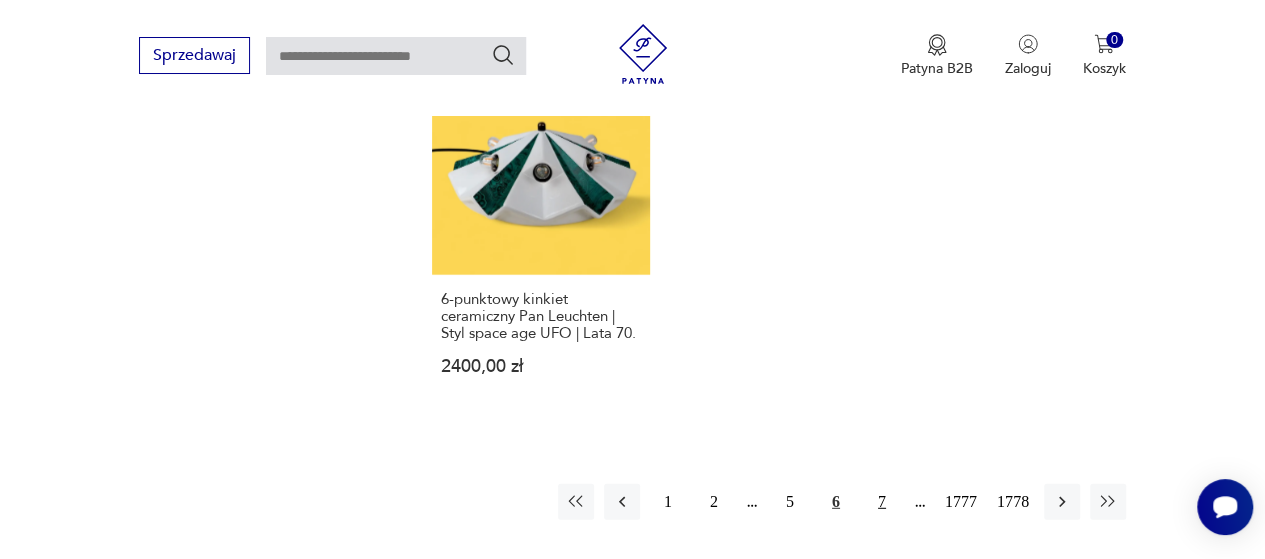 click on "7" at bounding box center (882, 502) 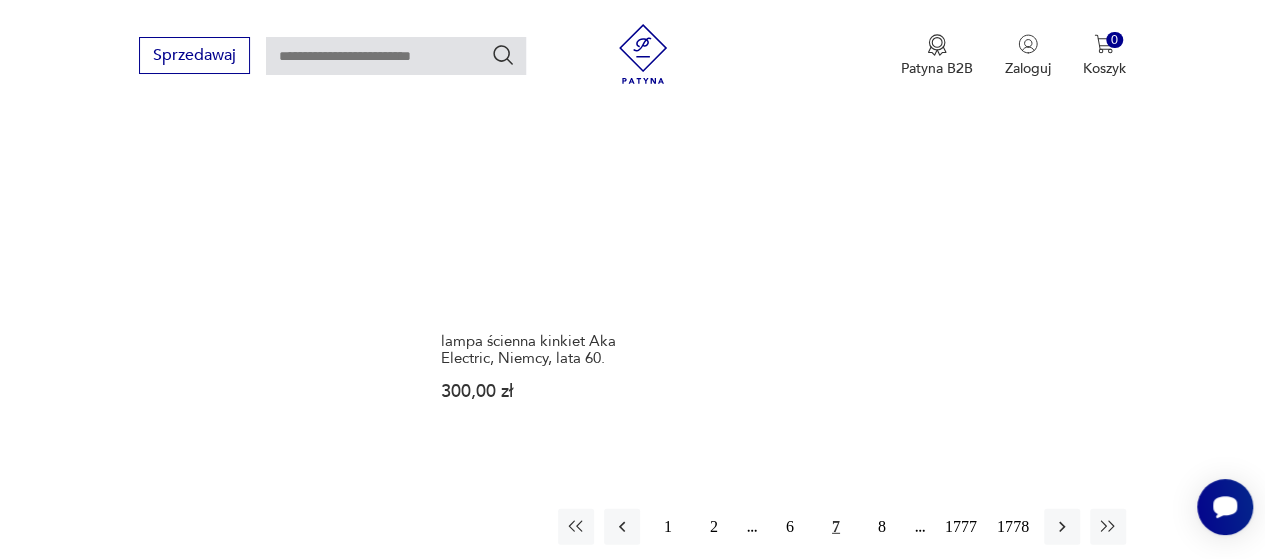 scroll, scrollTop: 2532, scrollLeft: 0, axis: vertical 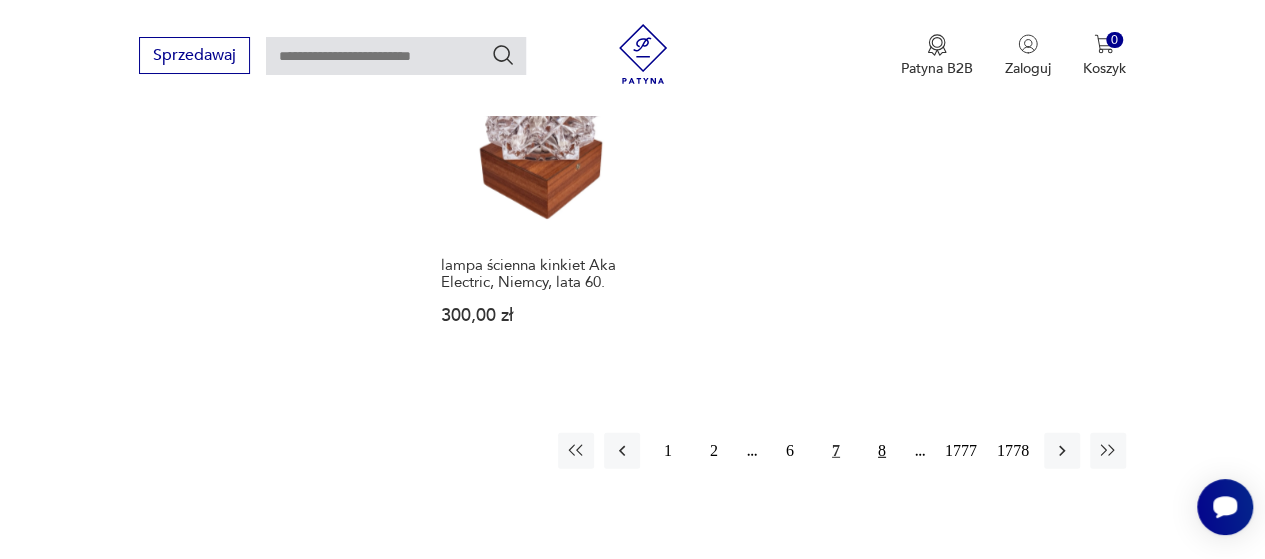 click on "8" at bounding box center (882, 451) 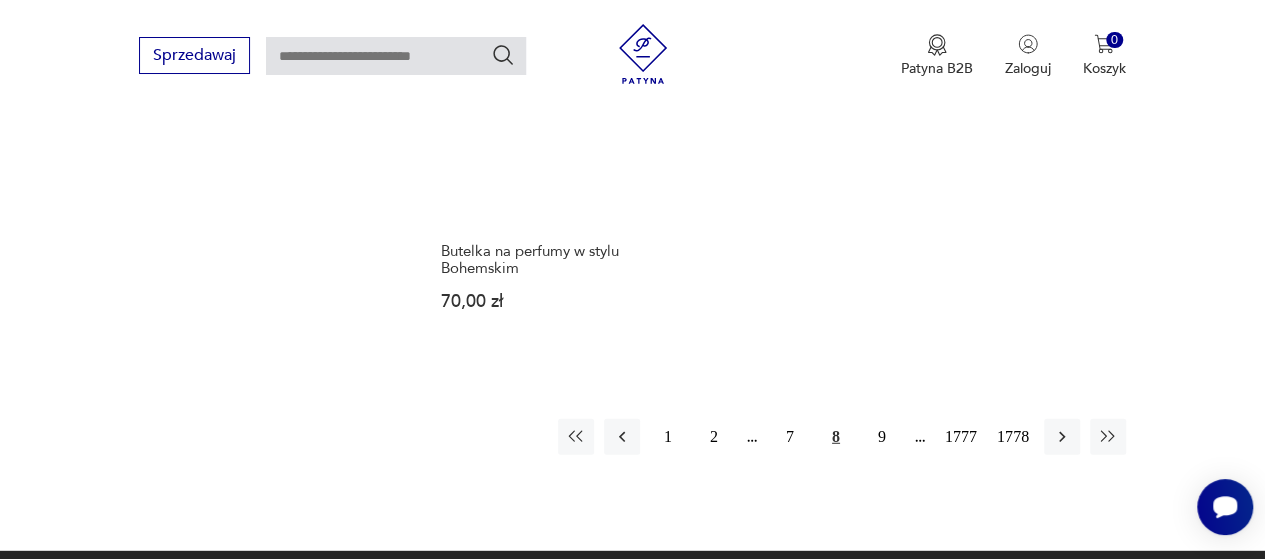 scroll, scrollTop: 2514, scrollLeft: 0, axis: vertical 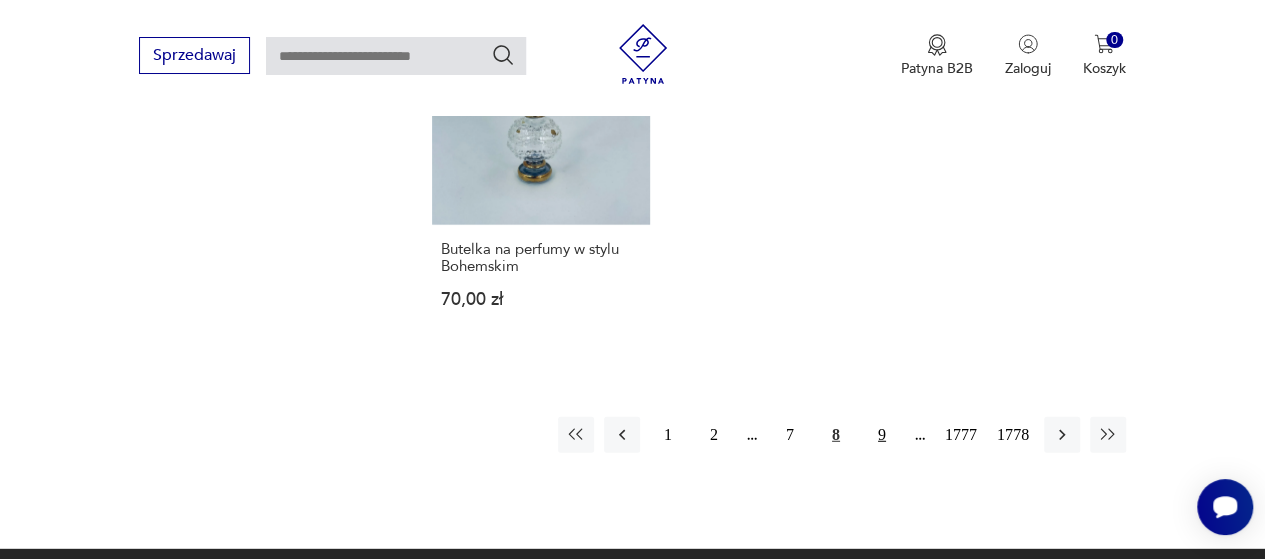 click on "9" at bounding box center [882, 435] 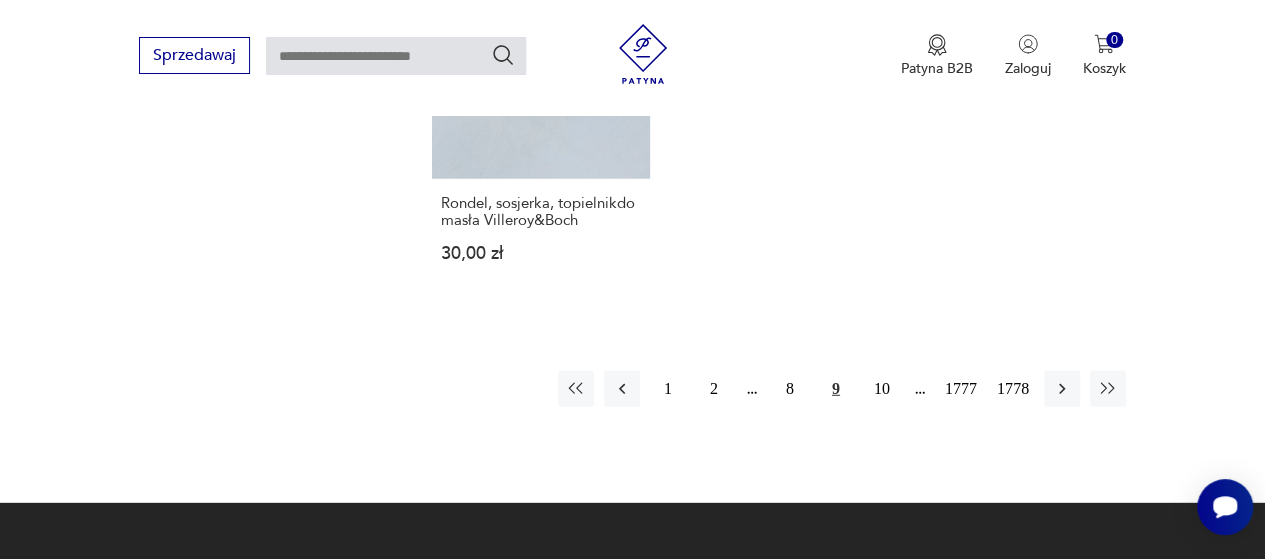 scroll, scrollTop: 2598, scrollLeft: 0, axis: vertical 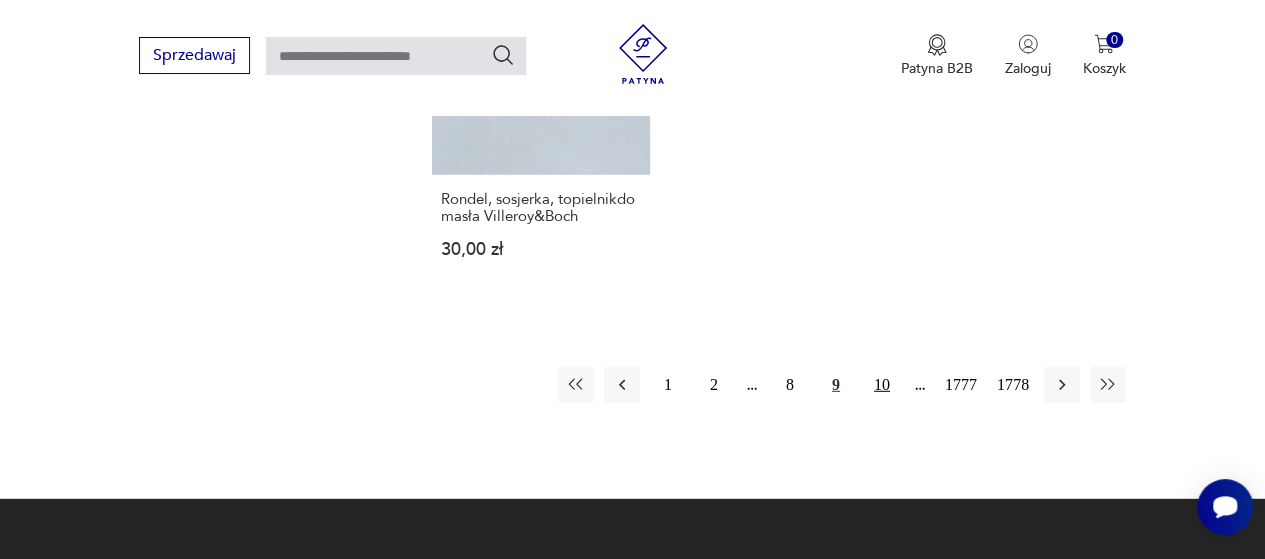 click on "10" at bounding box center (882, 385) 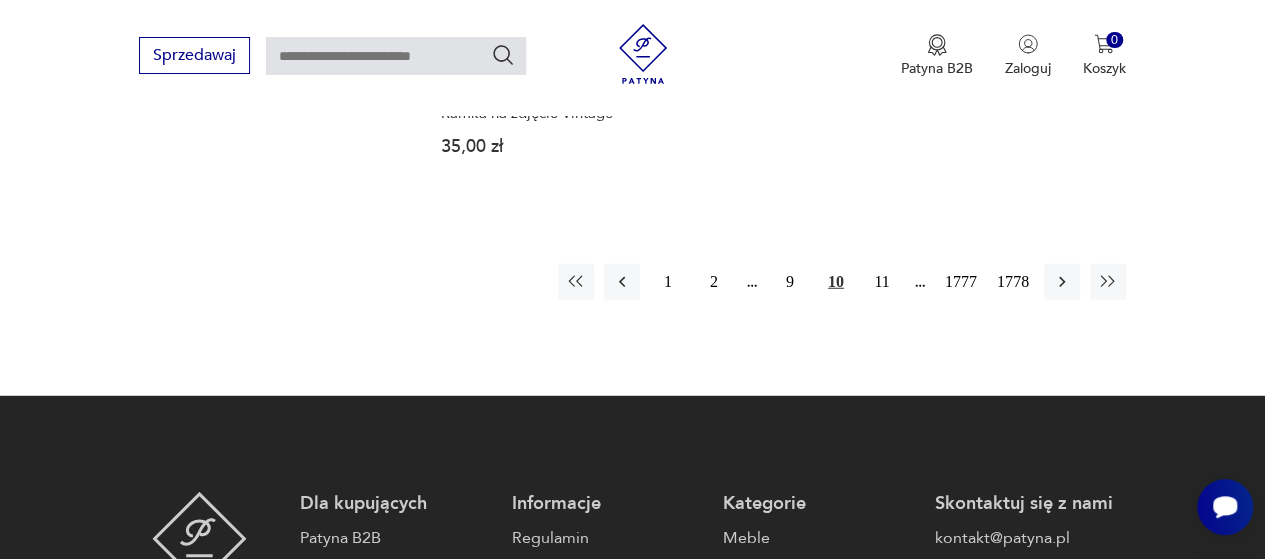 scroll, scrollTop: 2618, scrollLeft: 0, axis: vertical 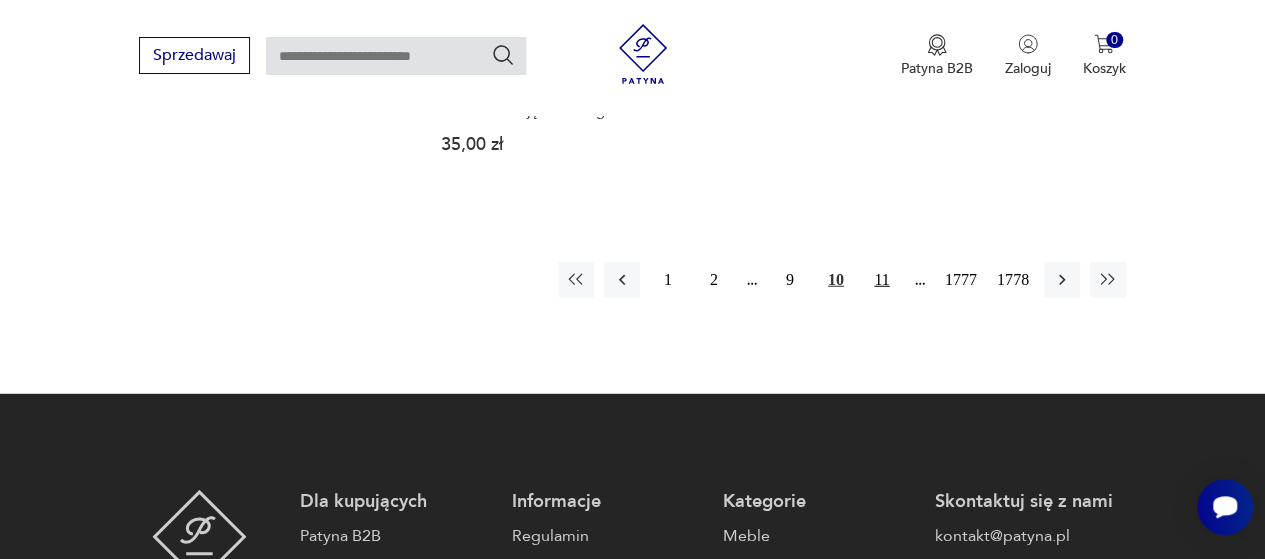 click on "11" at bounding box center (882, 280) 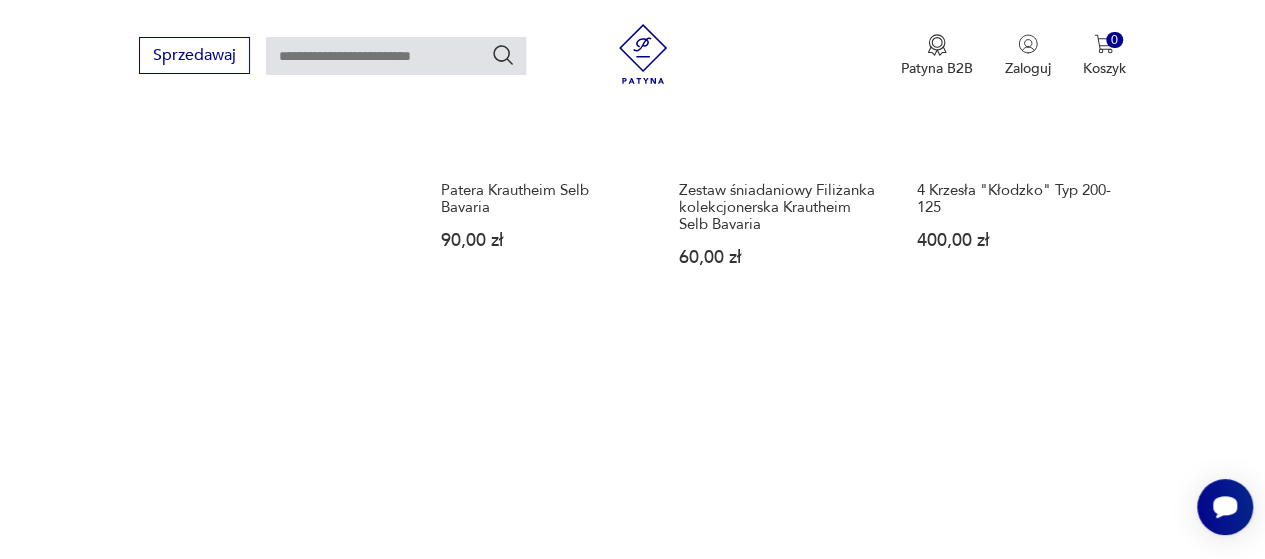scroll, scrollTop: 1590, scrollLeft: 0, axis: vertical 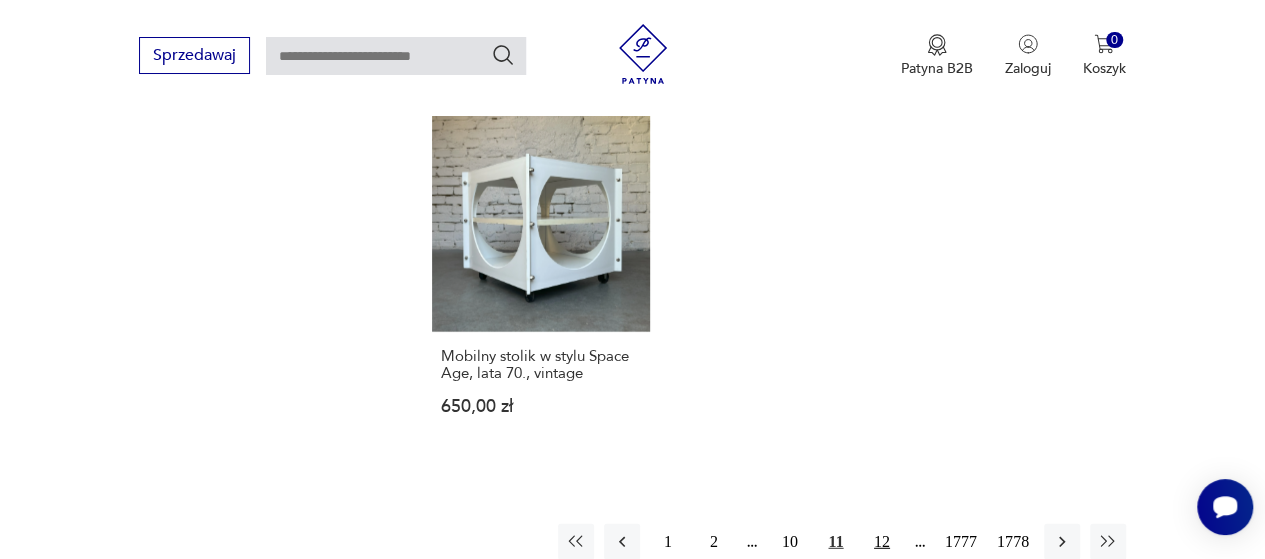 click on "12" at bounding box center (882, 542) 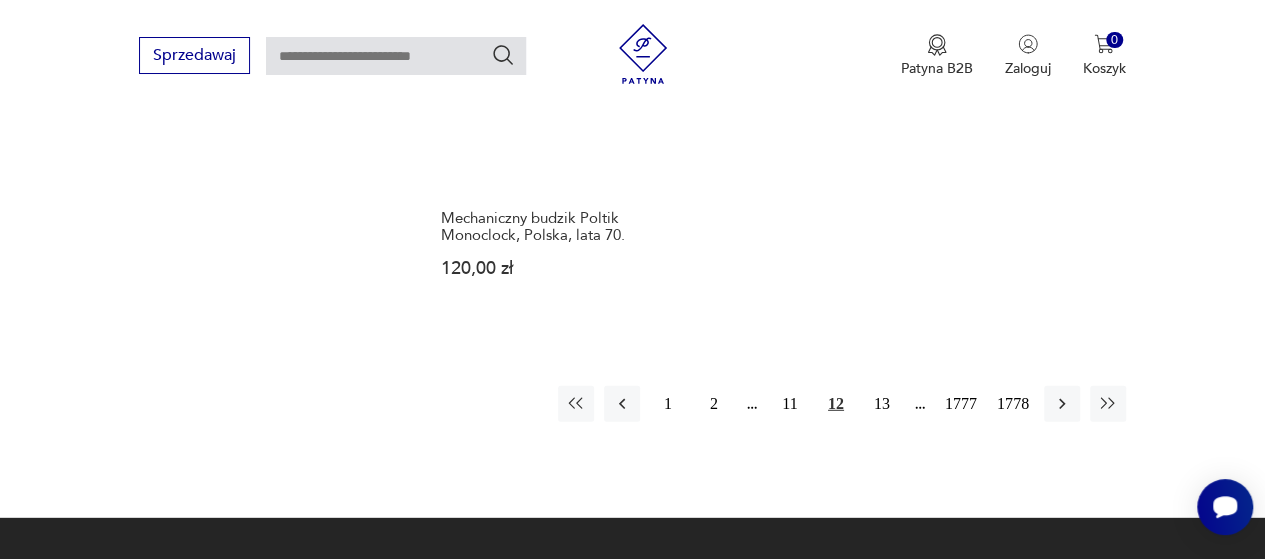 scroll, scrollTop: 2598, scrollLeft: 0, axis: vertical 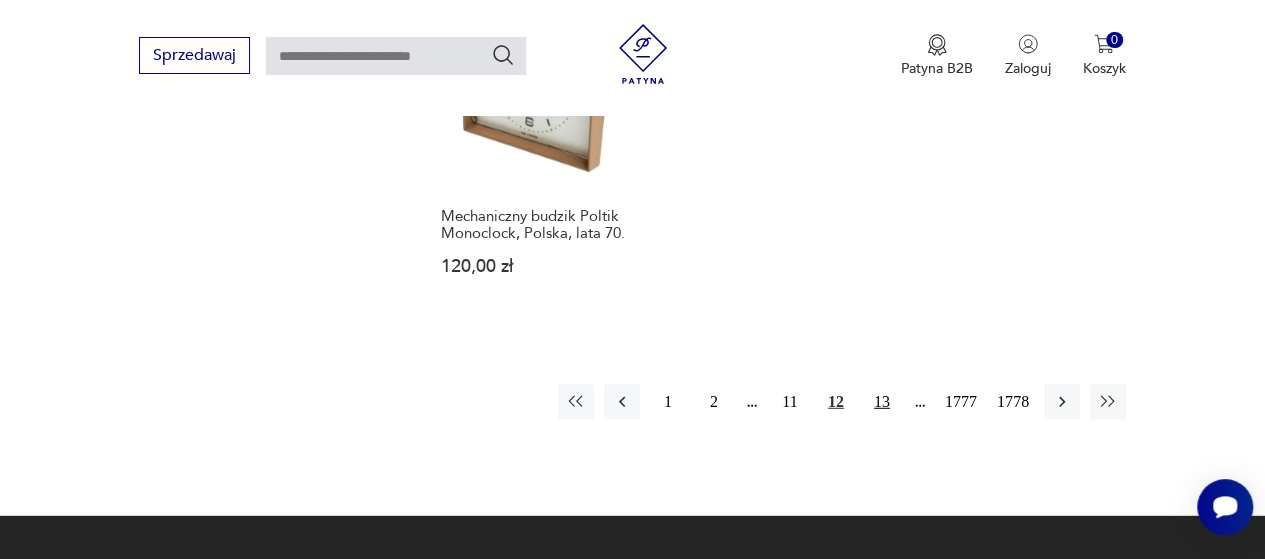 click on "13" at bounding box center (882, 402) 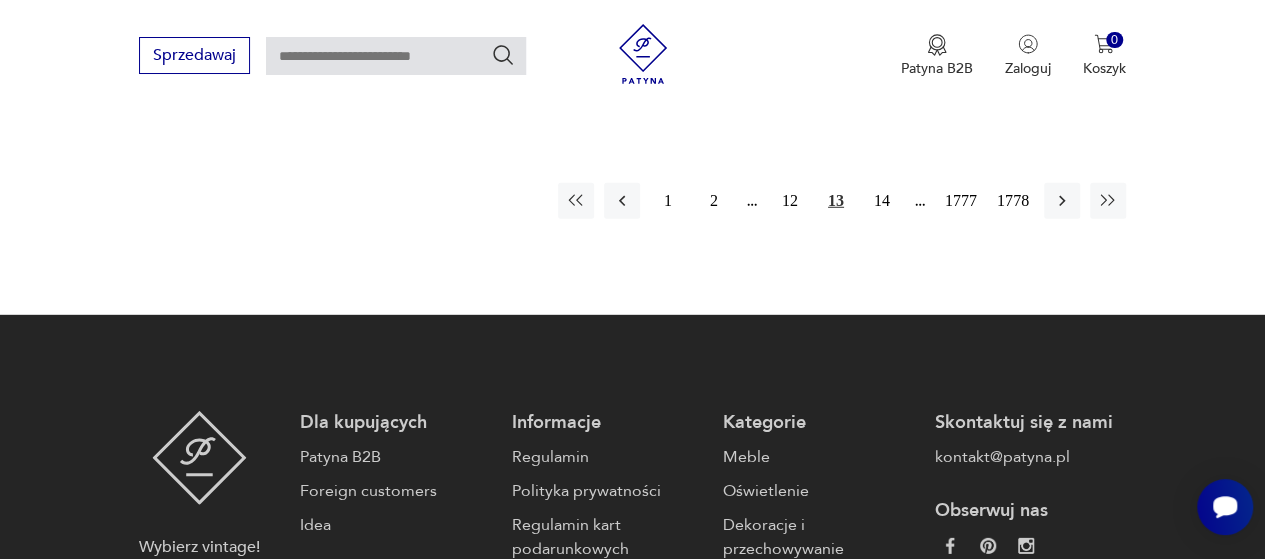 scroll, scrollTop: 2786, scrollLeft: 0, axis: vertical 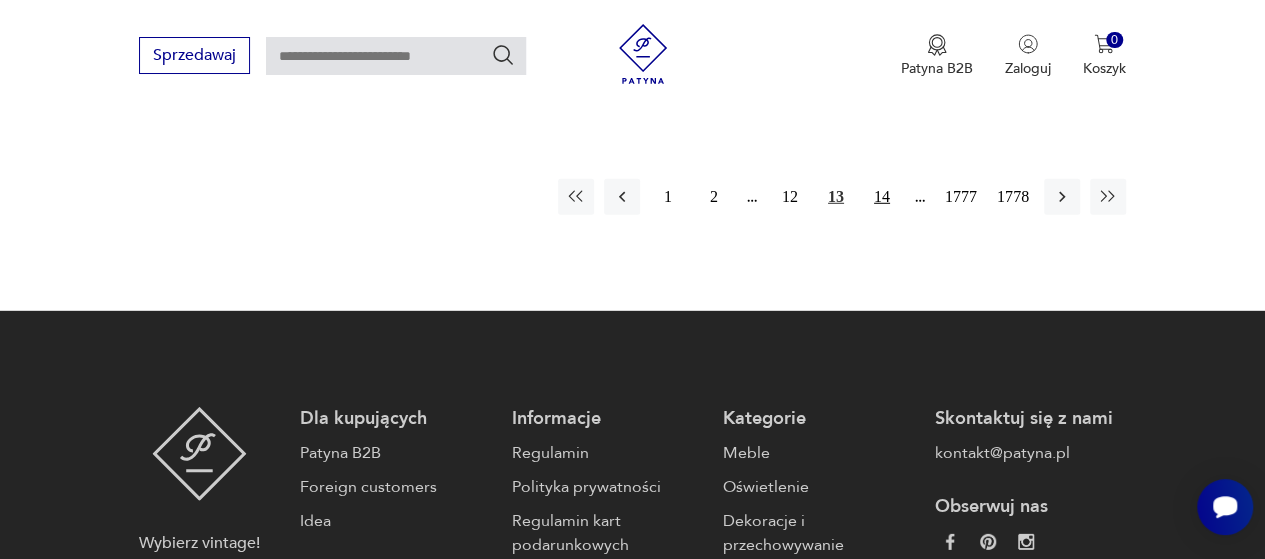 click on "14" at bounding box center (882, 197) 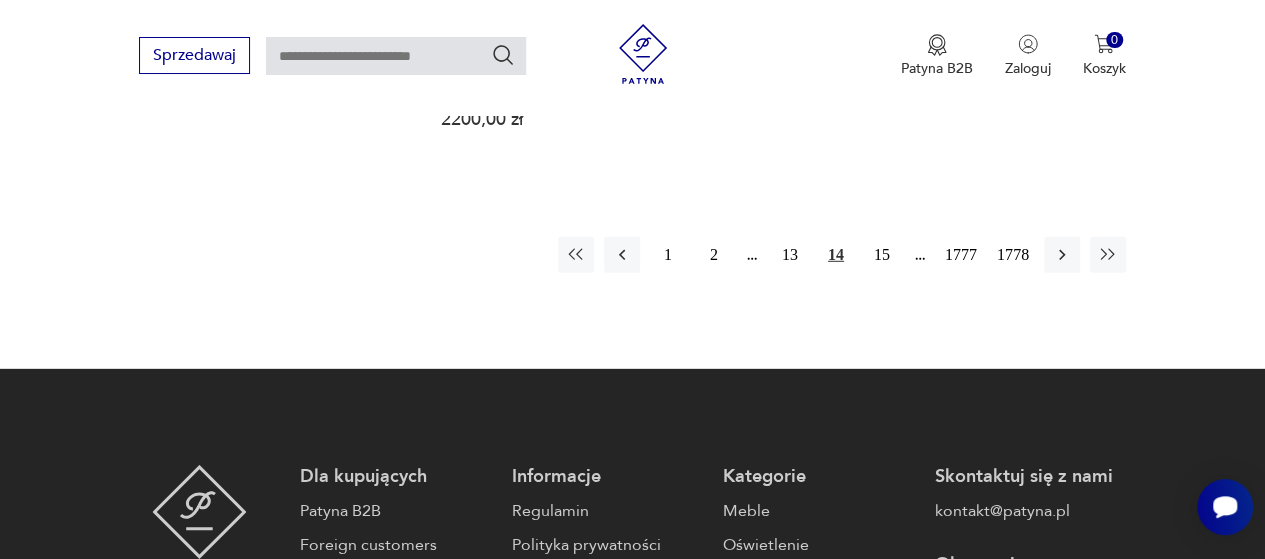 scroll, scrollTop: 2796, scrollLeft: 0, axis: vertical 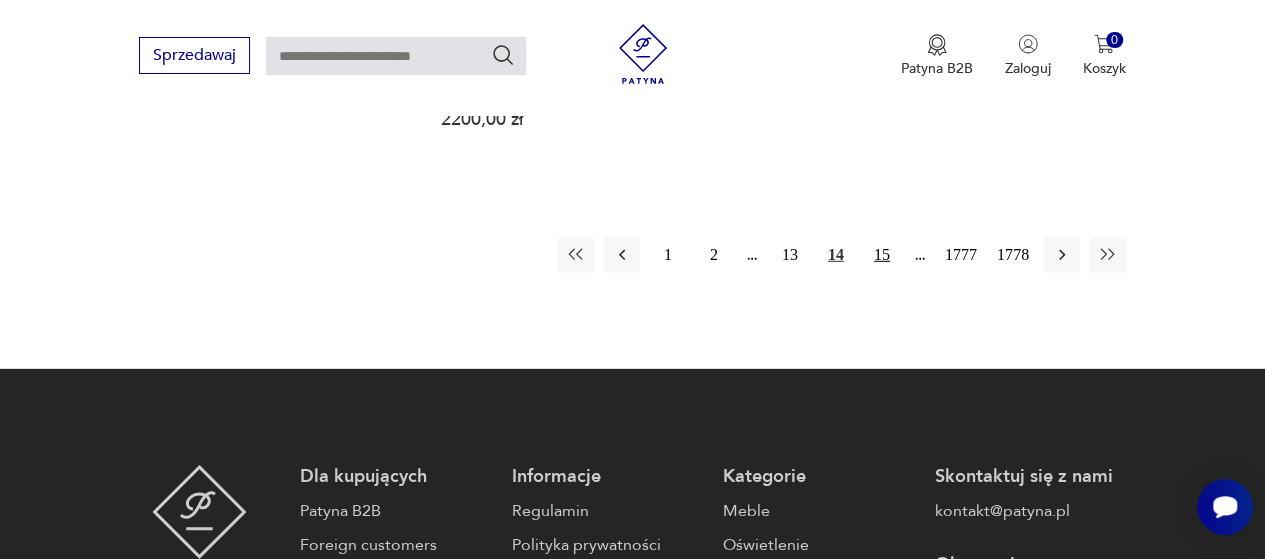 click on "15" at bounding box center [882, 255] 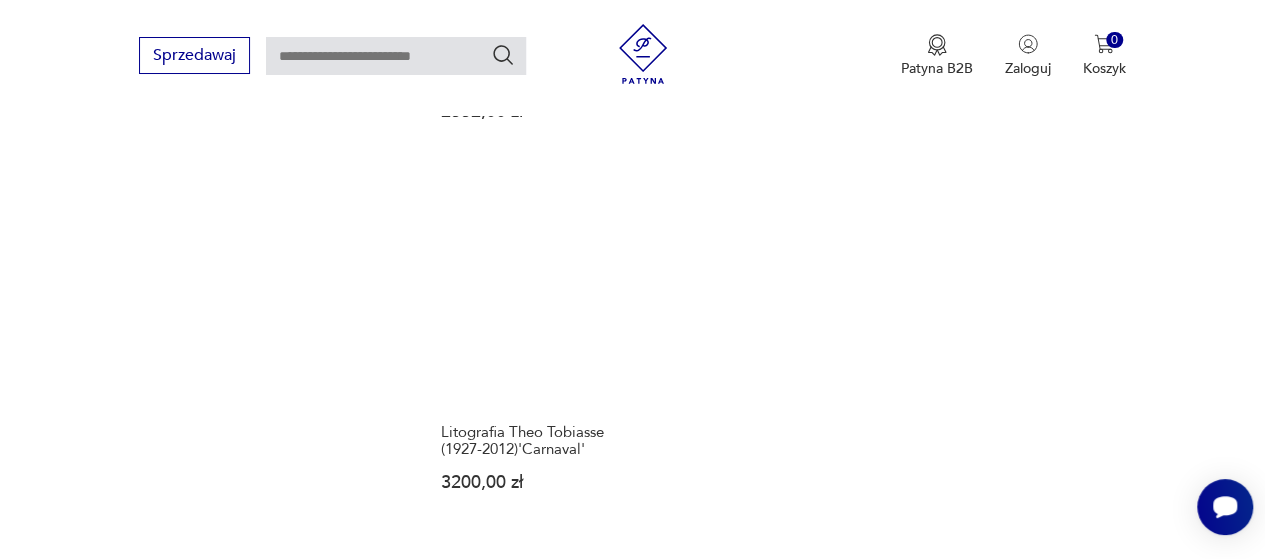scroll, scrollTop: 2412, scrollLeft: 0, axis: vertical 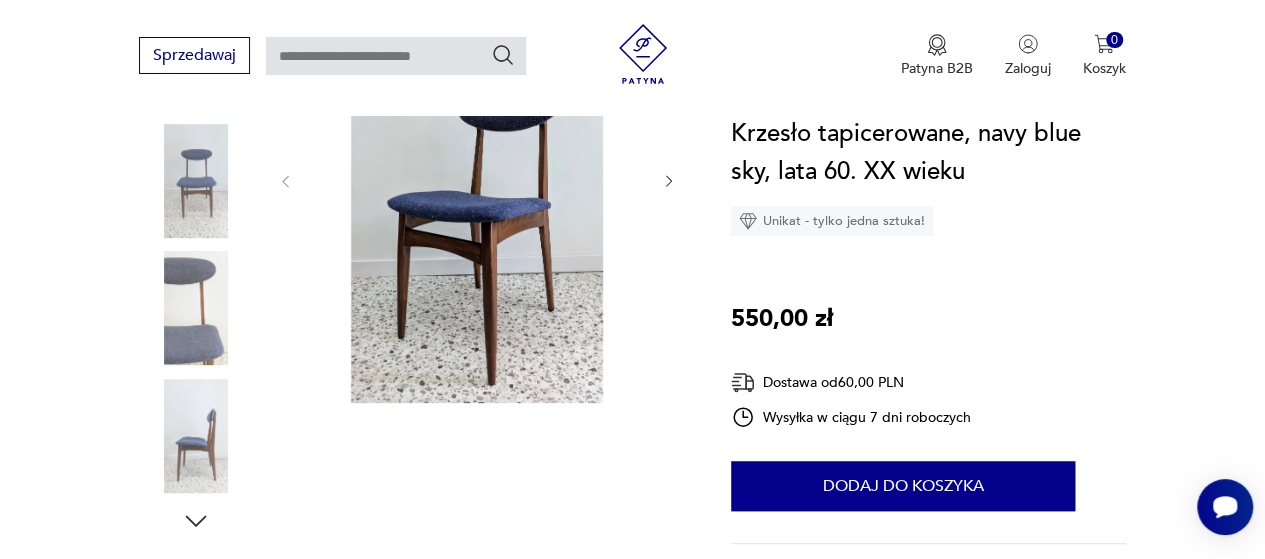 click at bounding box center (477, 179) 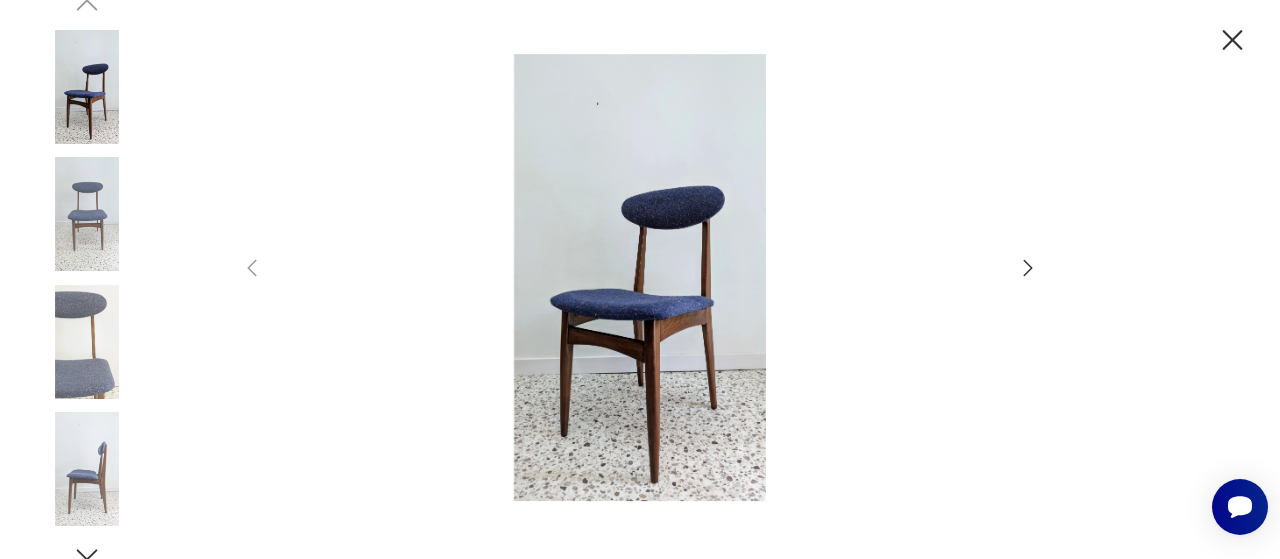 click 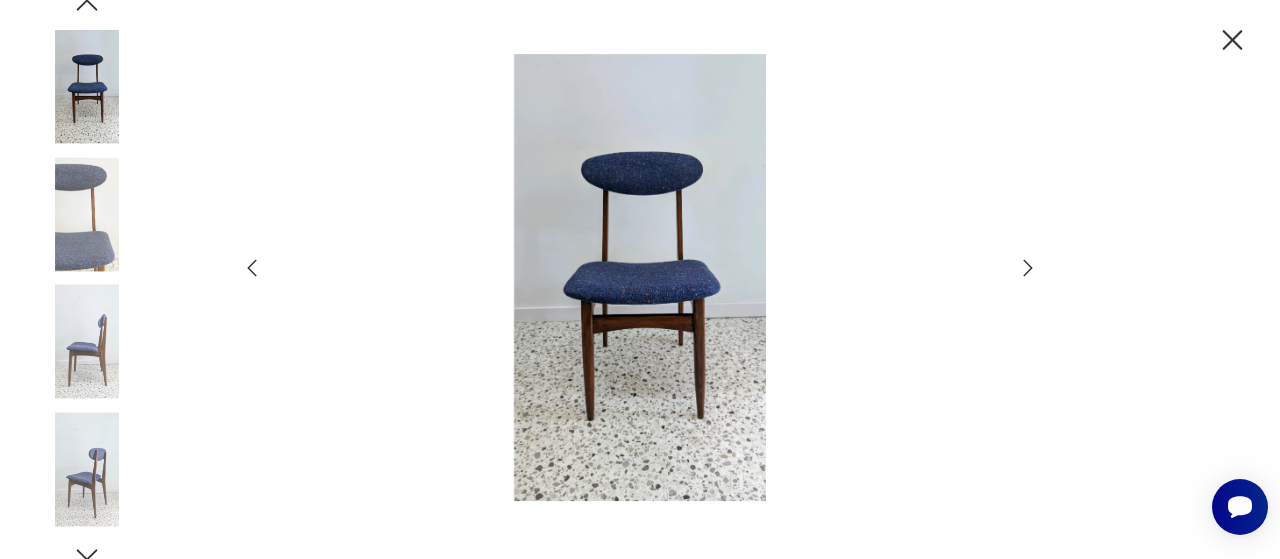 click 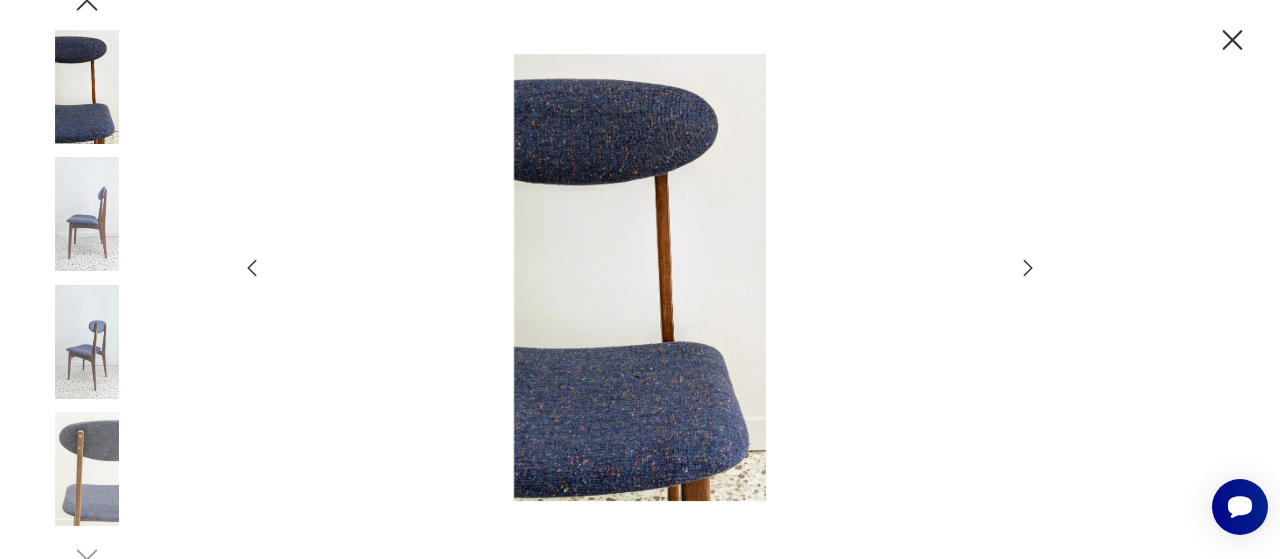 click 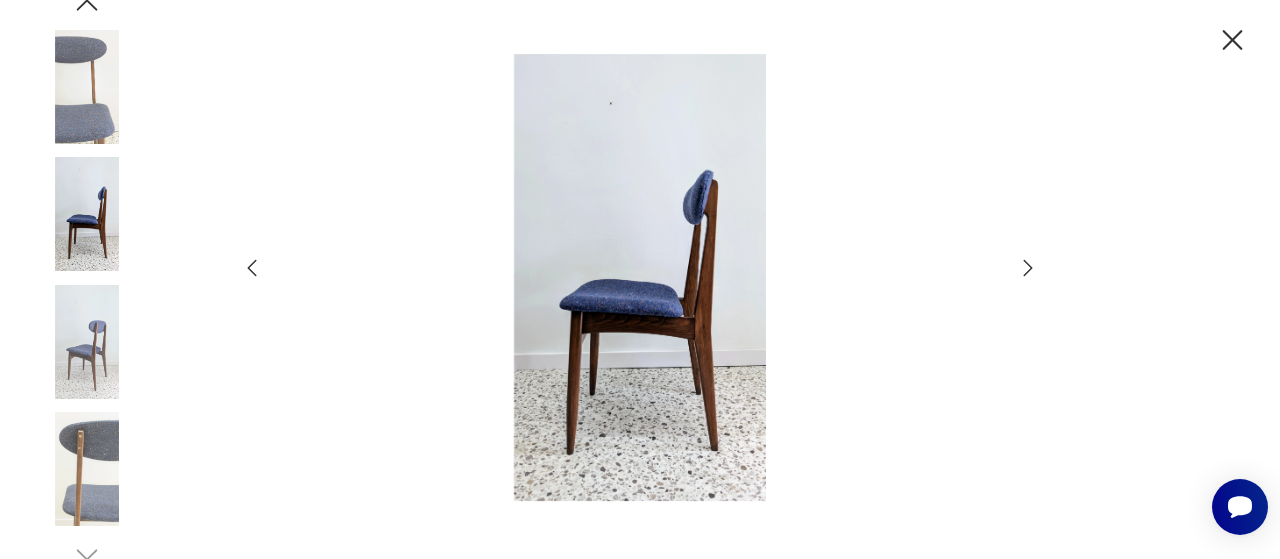 click 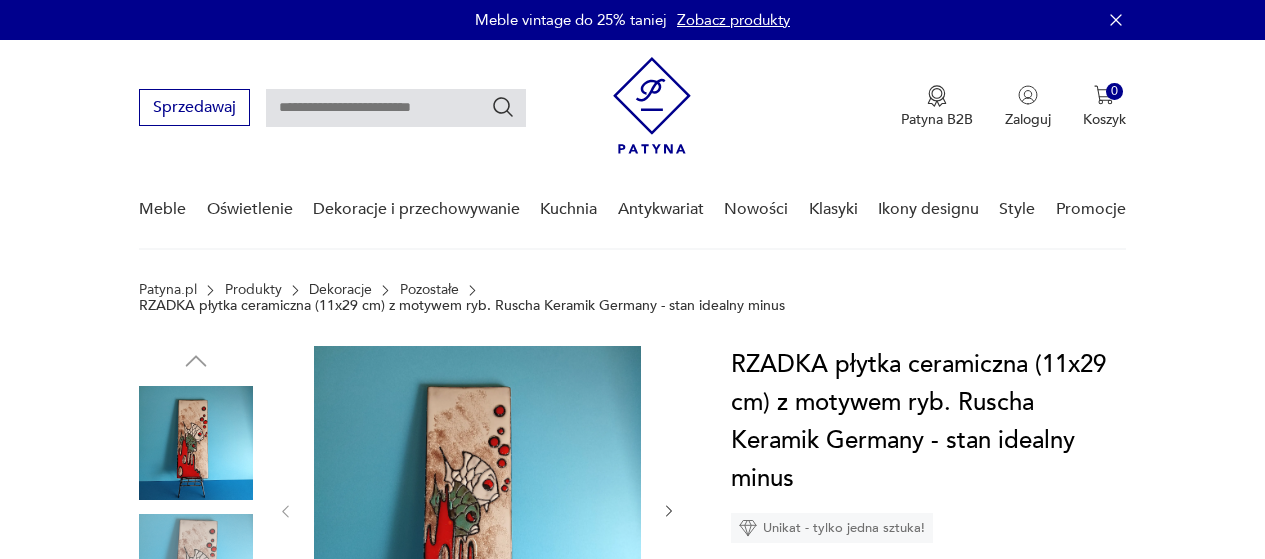 scroll, scrollTop: 0, scrollLeft: 0, axis: both 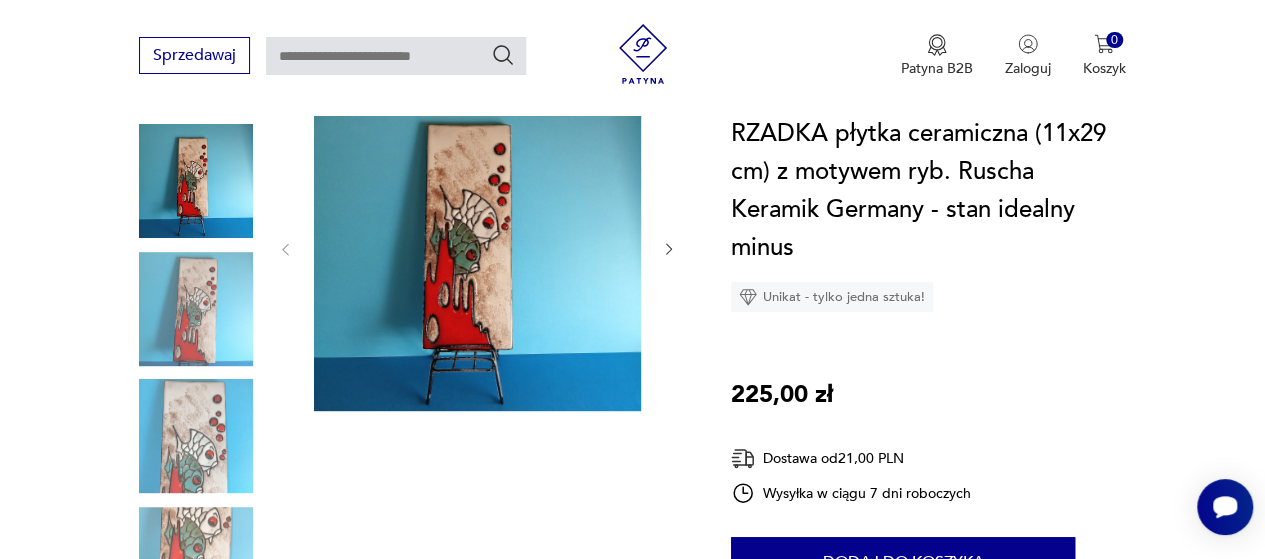 click 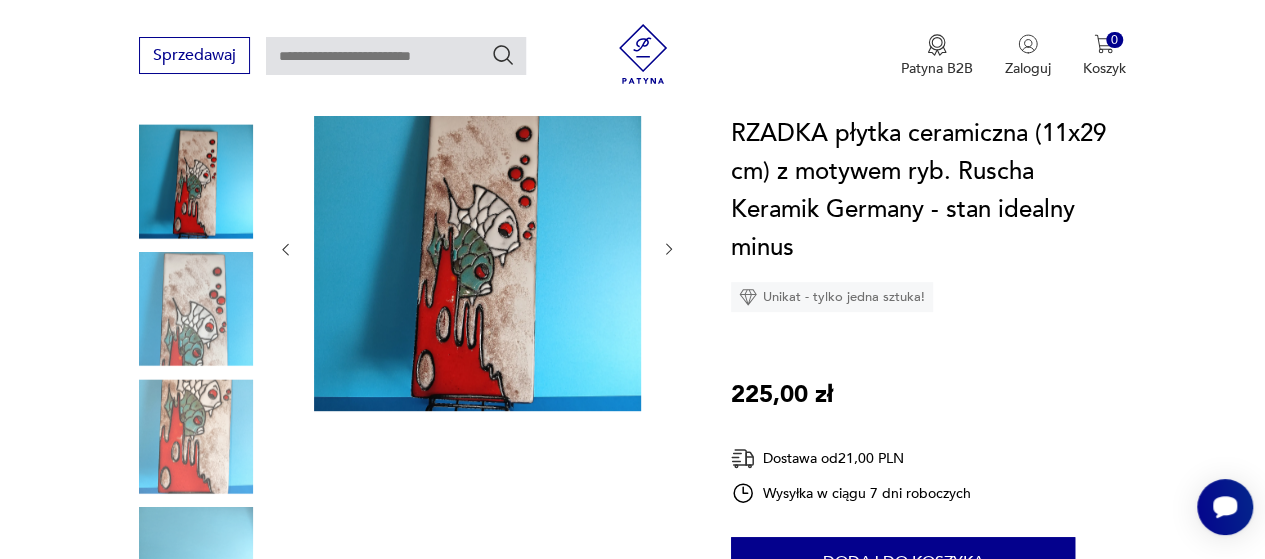 click 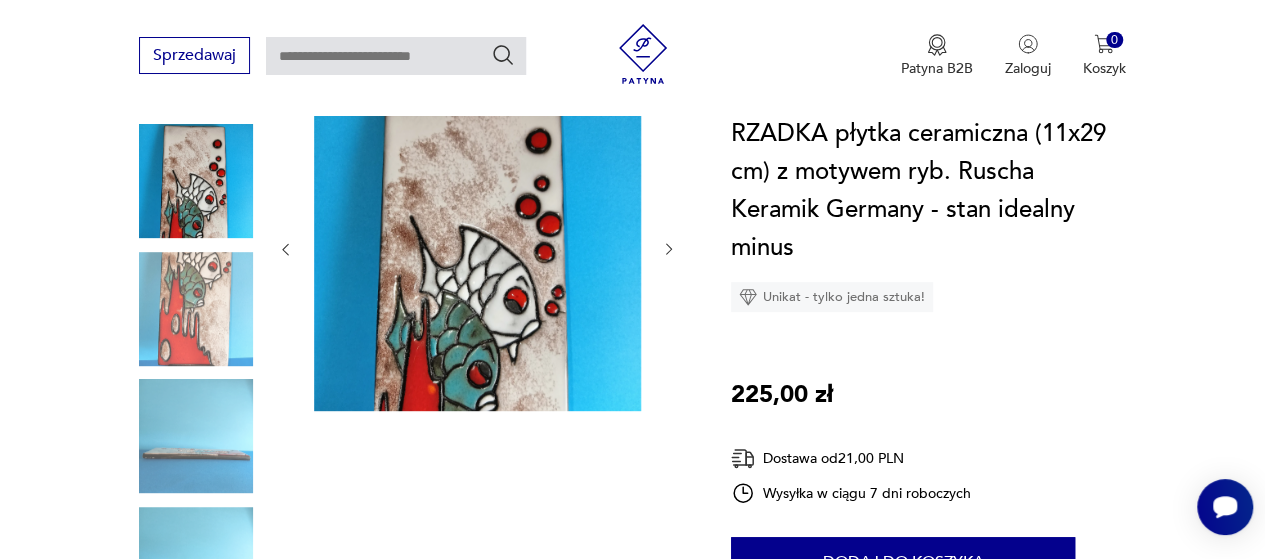click 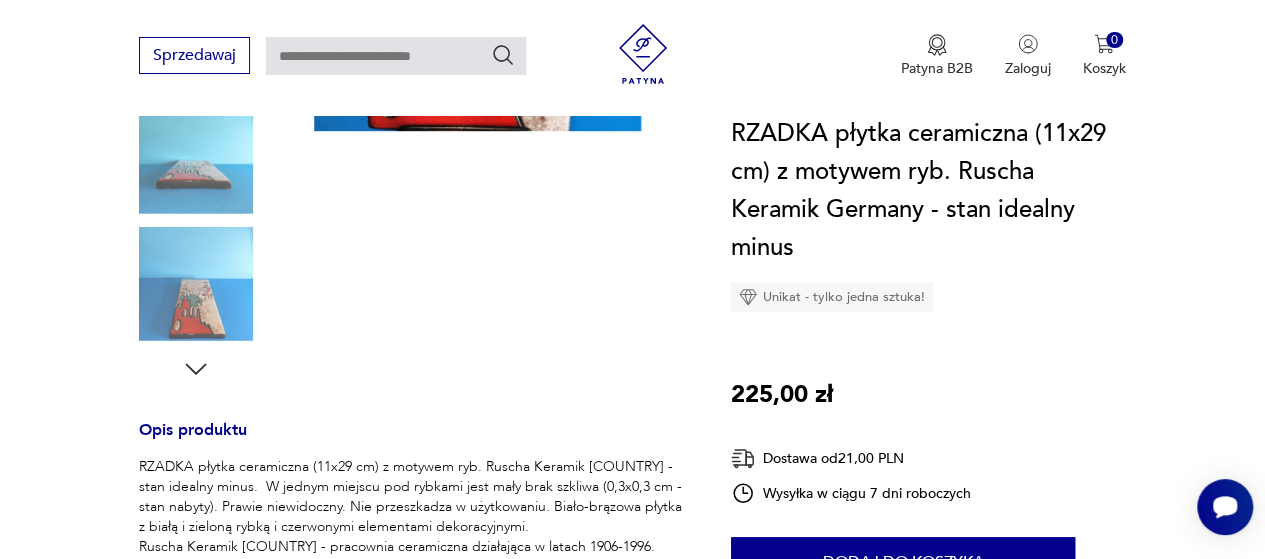scroll, scrollTop: 660, scrollLeft: 0, axis: vertical 